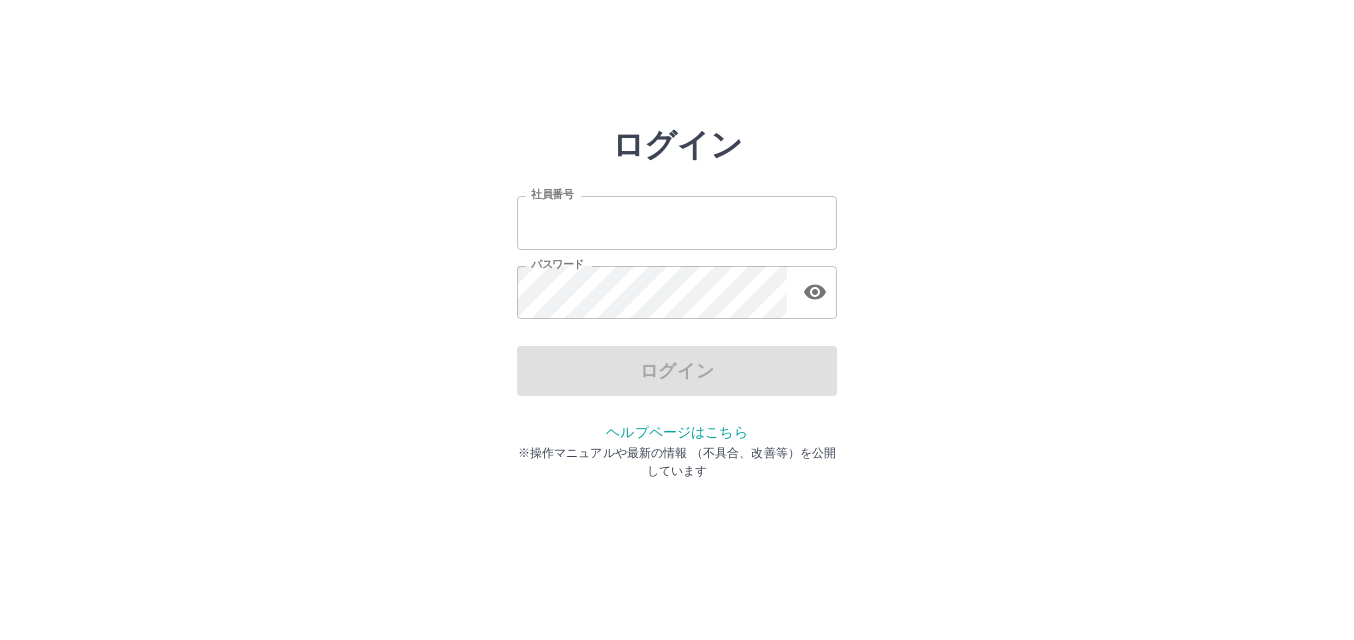 scroll, scrollTop: 0, scrollLeft: 0, axis: both 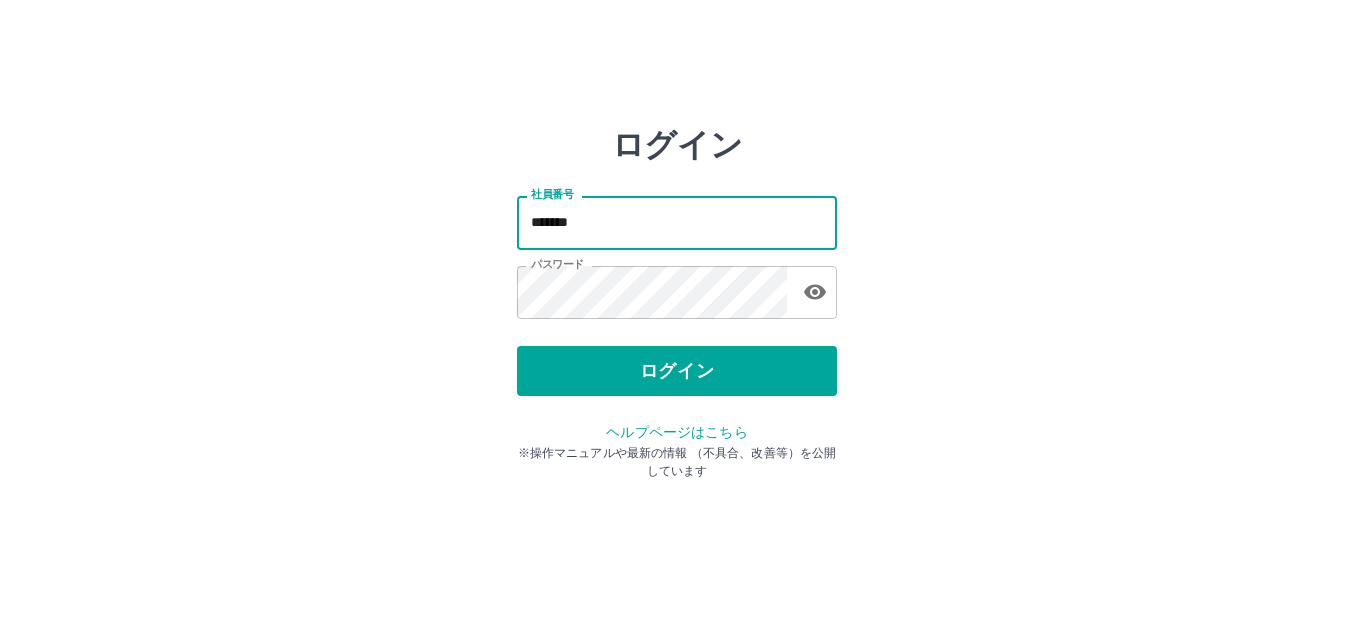 drag, startPoint x: 0, startPoint y: 0, endPoint x: 603, endPoint y: 214, distance: 639.84766 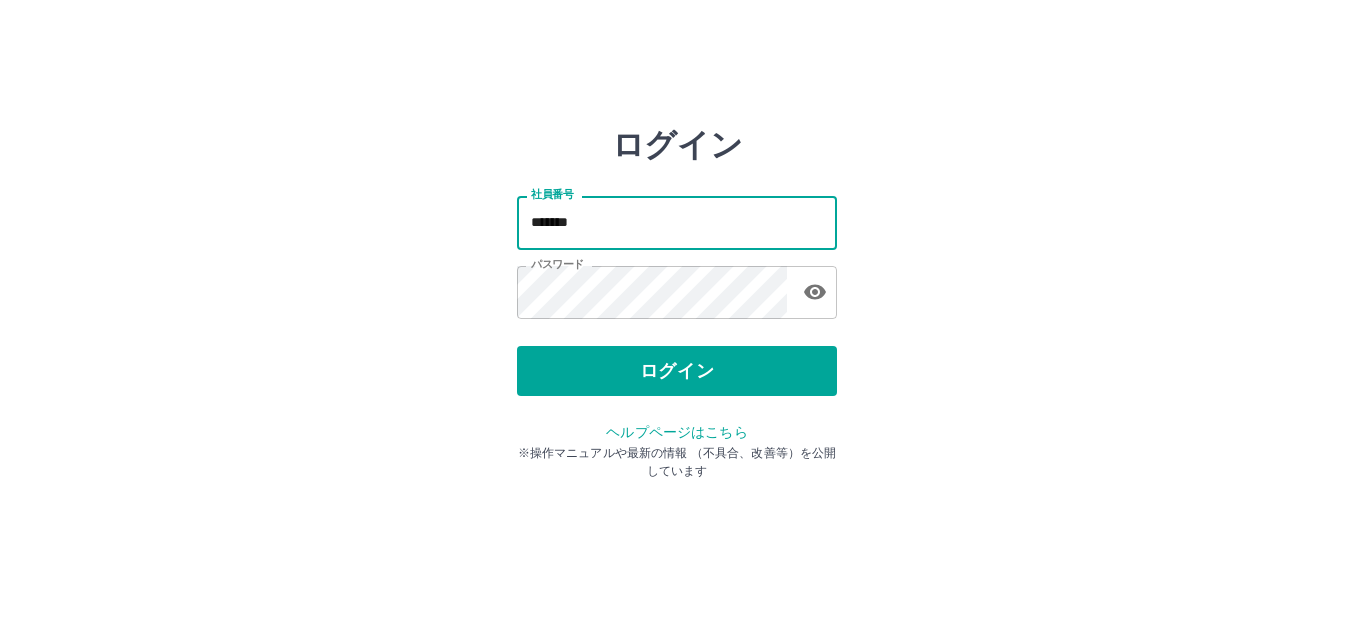 type on "*******" 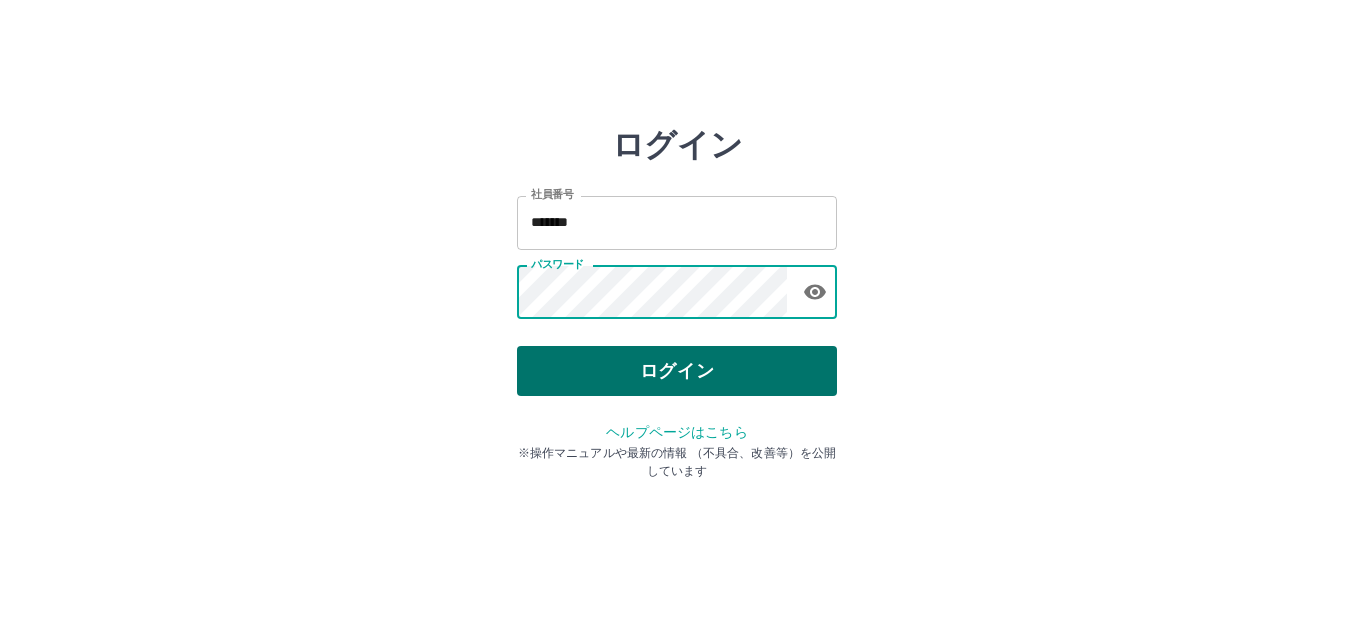 click on "ログイン" at bounding box center [677, 371] 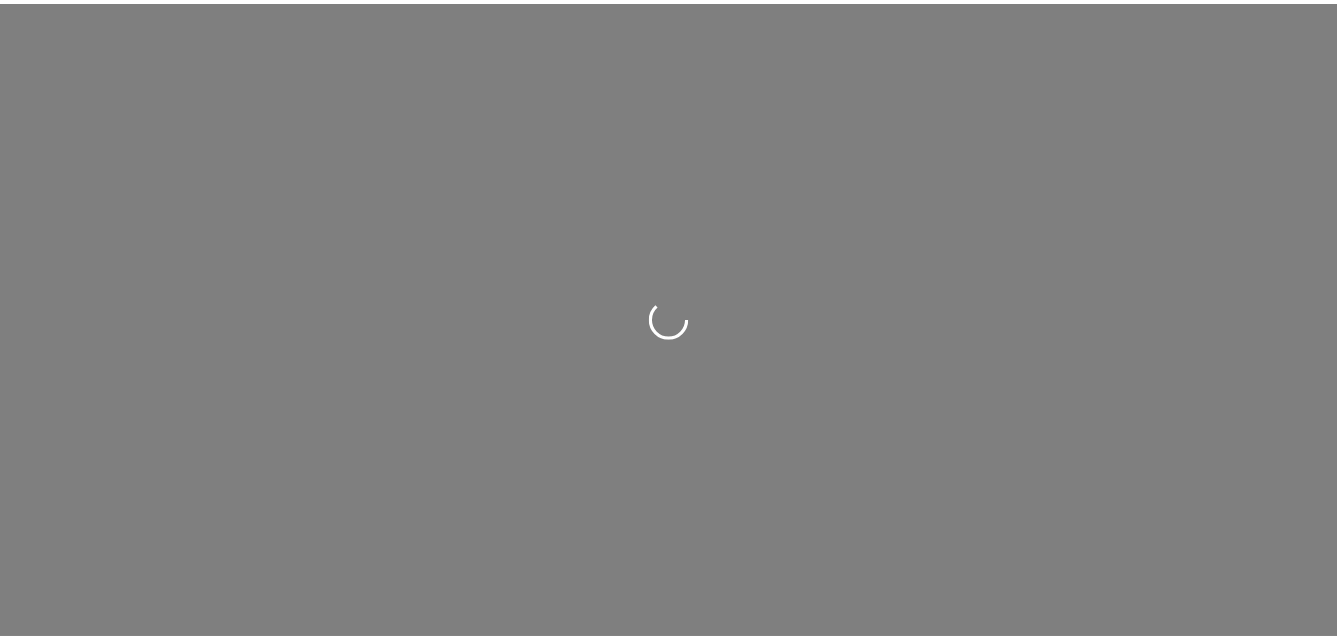 scroll, scrollTop: 0, scrollLeft: 0, axis: both 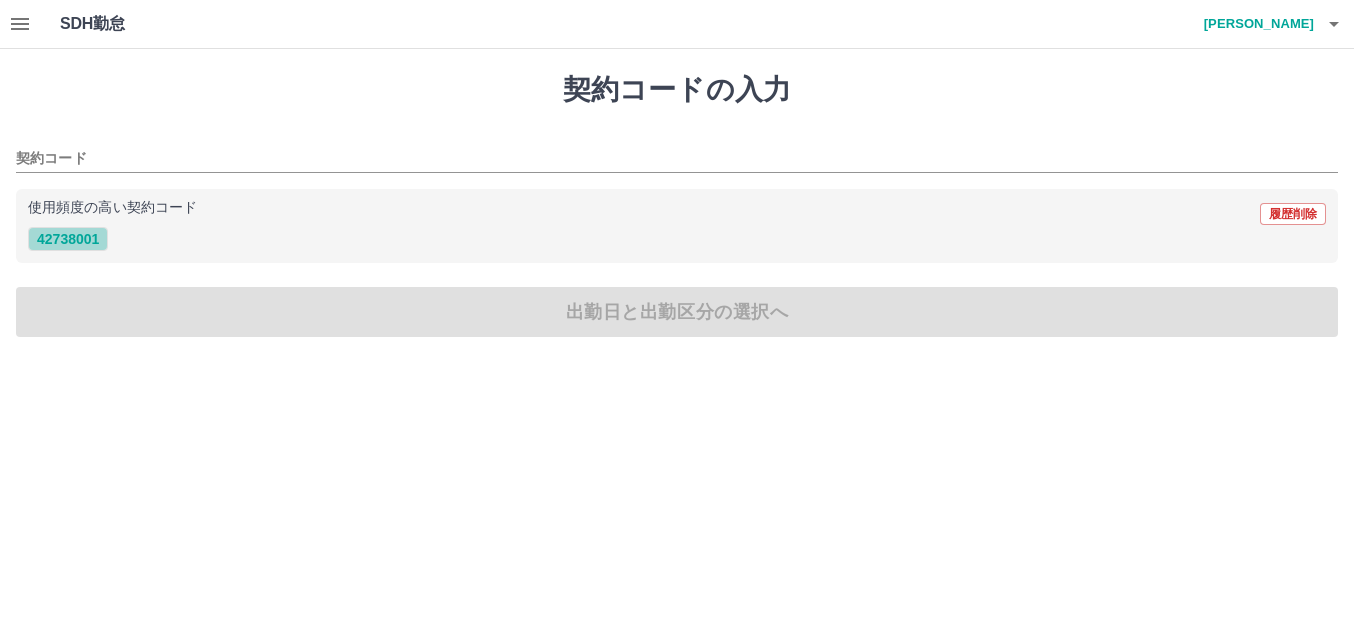 click on "42738001" at bounding box center [68, 239] 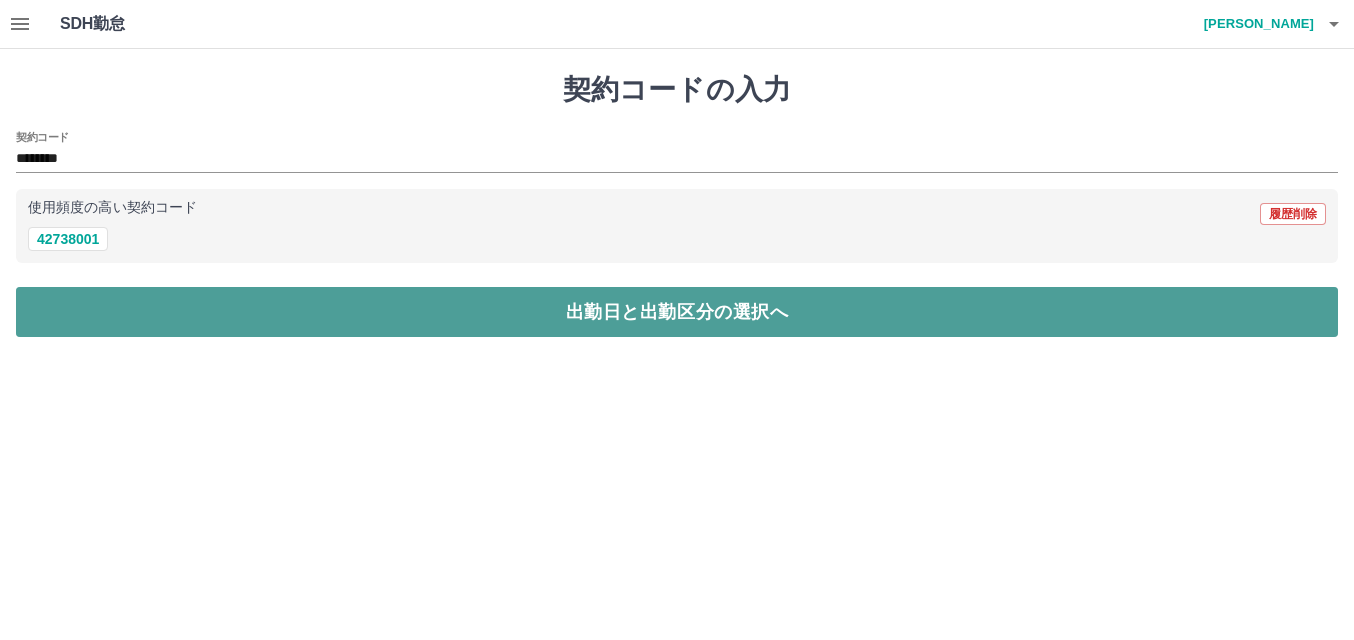 click on "出勤日と出勤区分の選択へ" at bounding box center (677, 312) 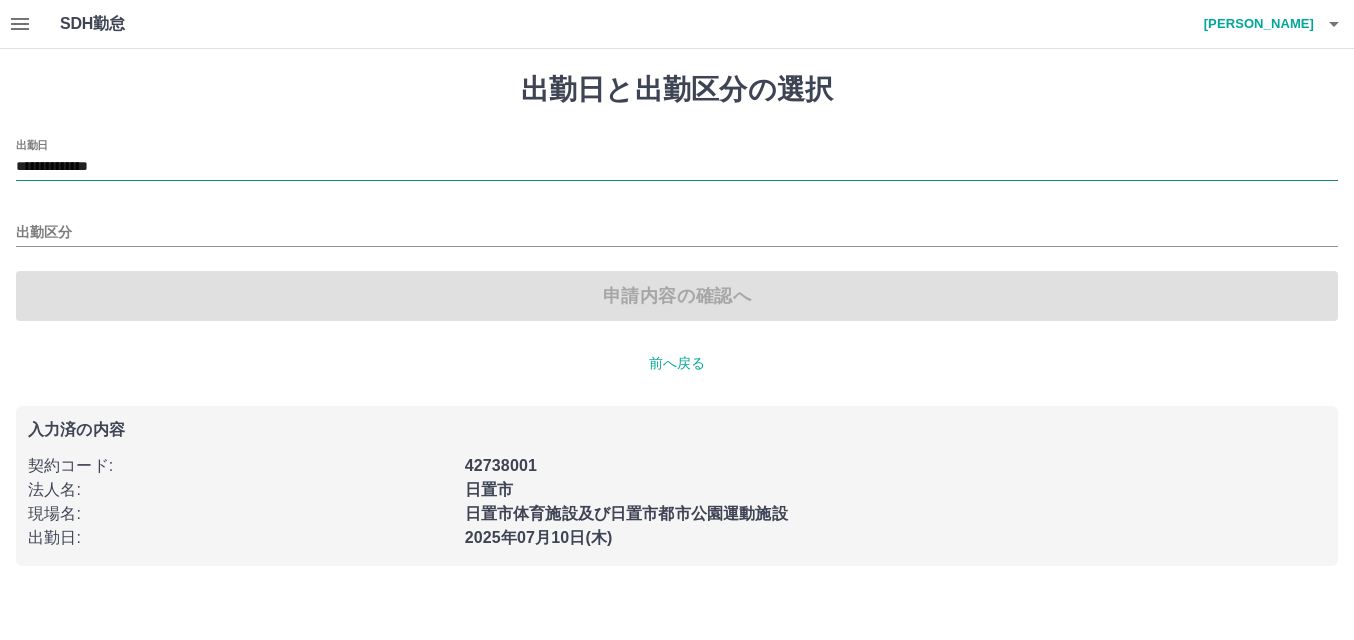 click on "**********" at bounding box center (677, 167) 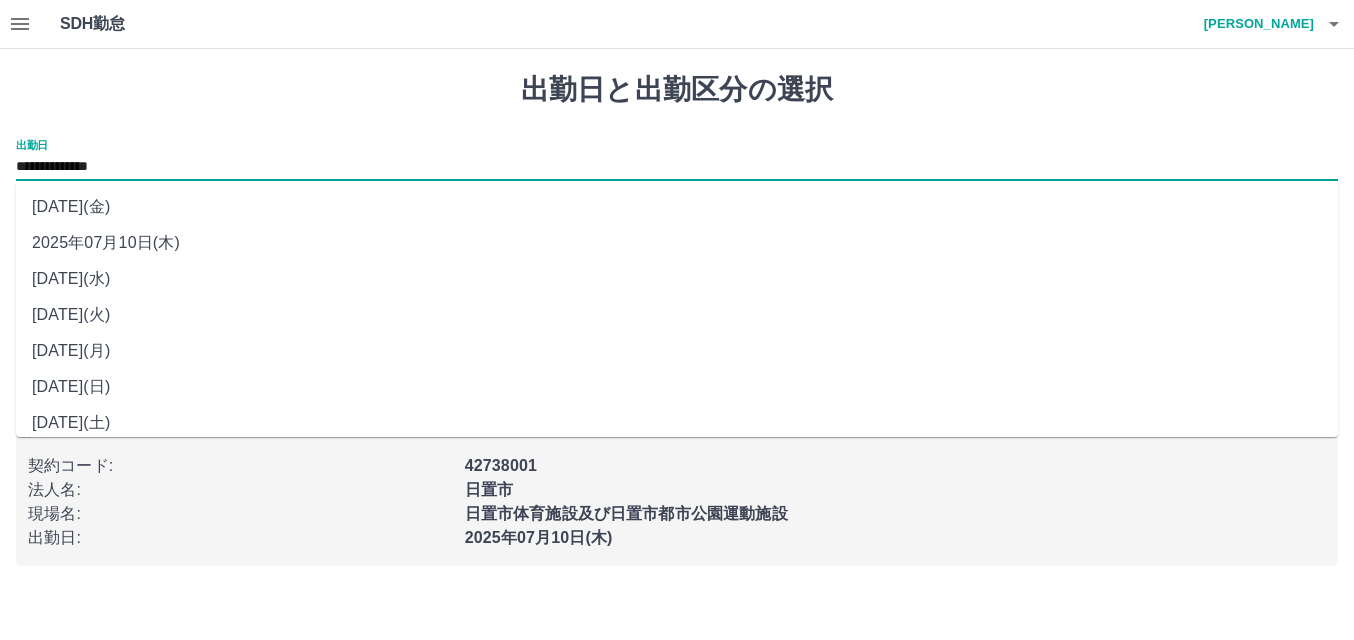 click on "2025年07月09日(水)" at bounding box center [677, 279] 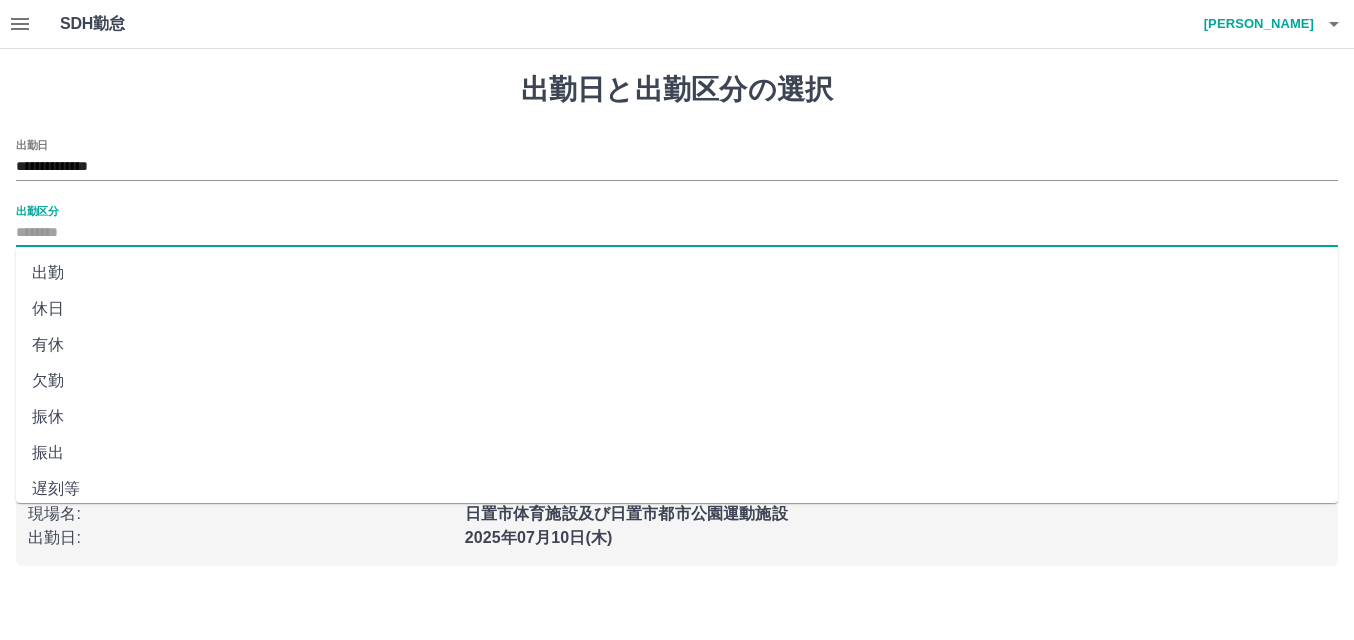 click on "出勤区分" at bounding box center (677, 233) 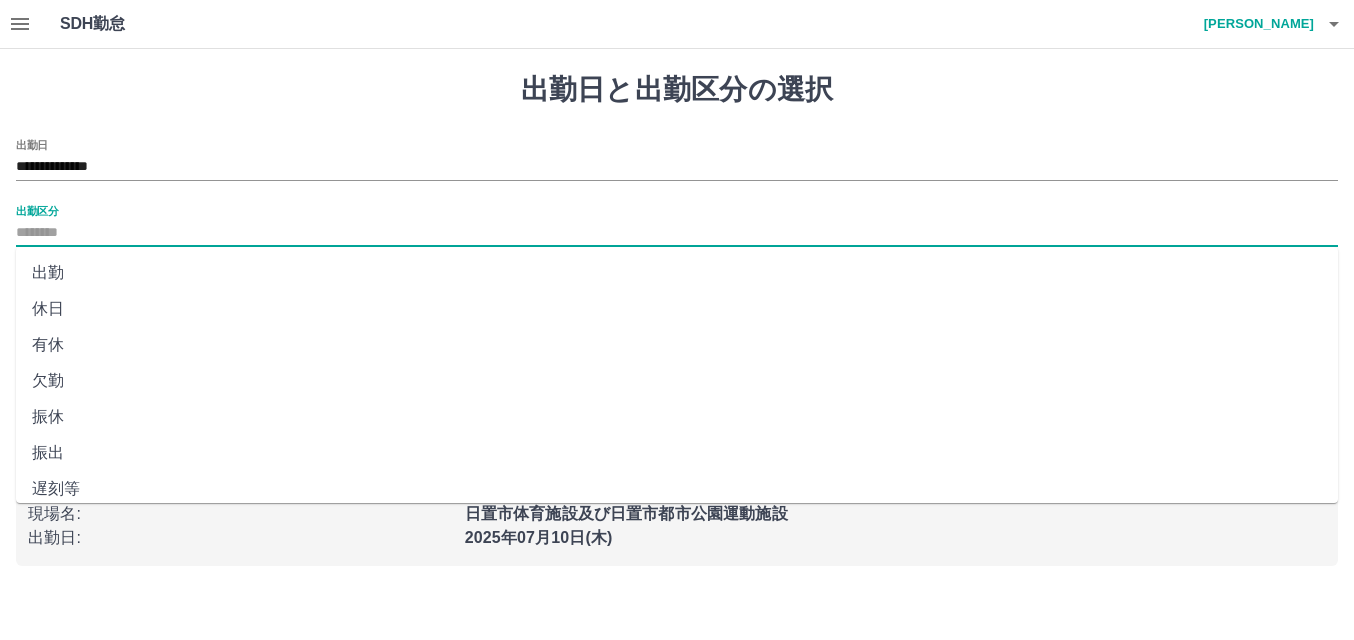 click on "休日" at bounding box center [677, 309] 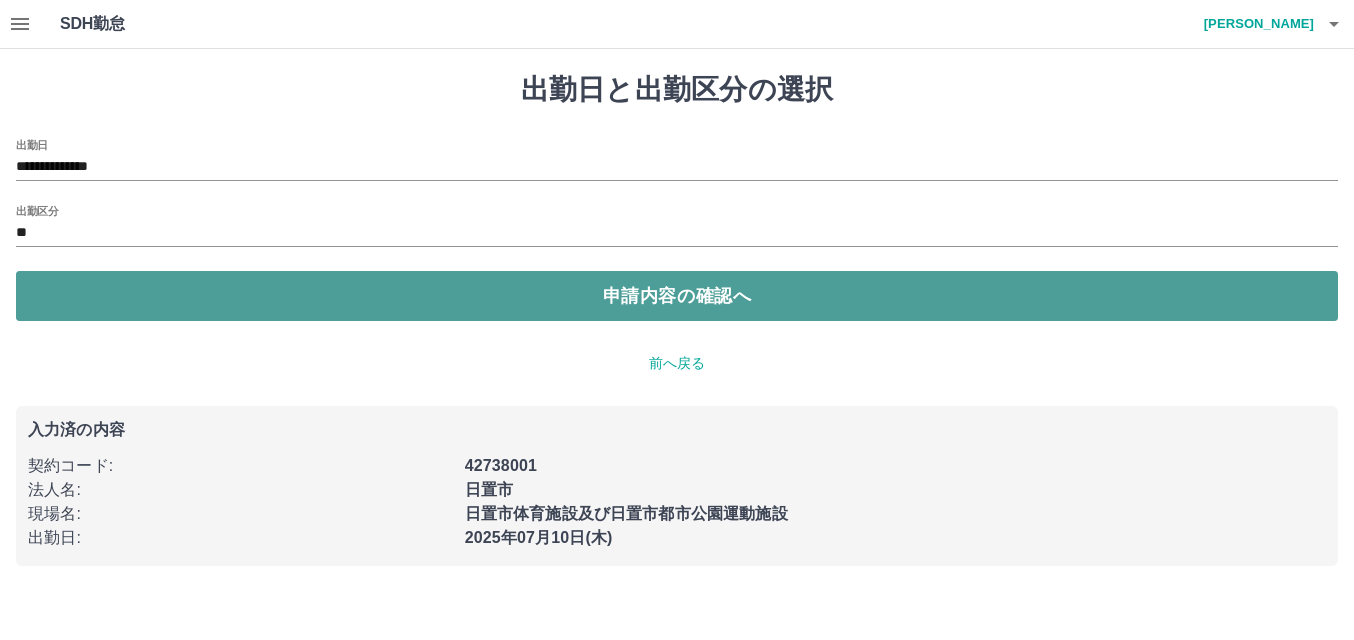 drag, startPoint x: 417, startPoint y: 292, endPoint x: 409, endPoint y: 299, distance: 10.630146 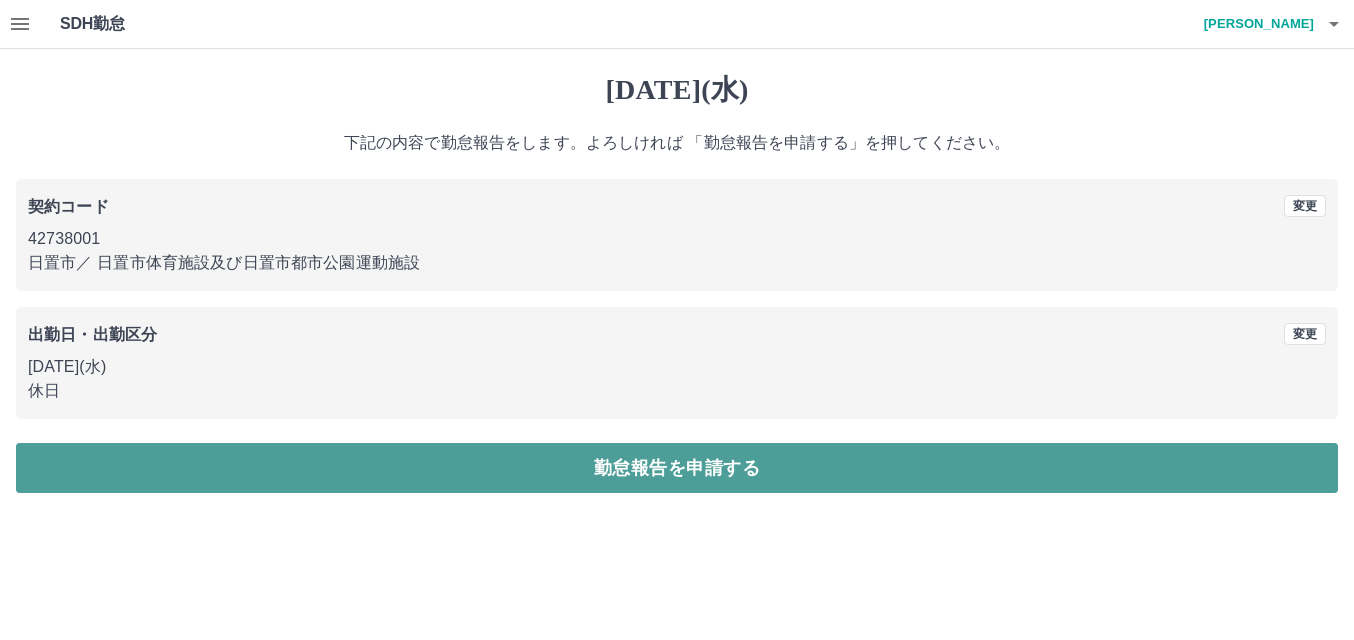 click on "勤怠報告を申請する" at bounding box center [677, 468] 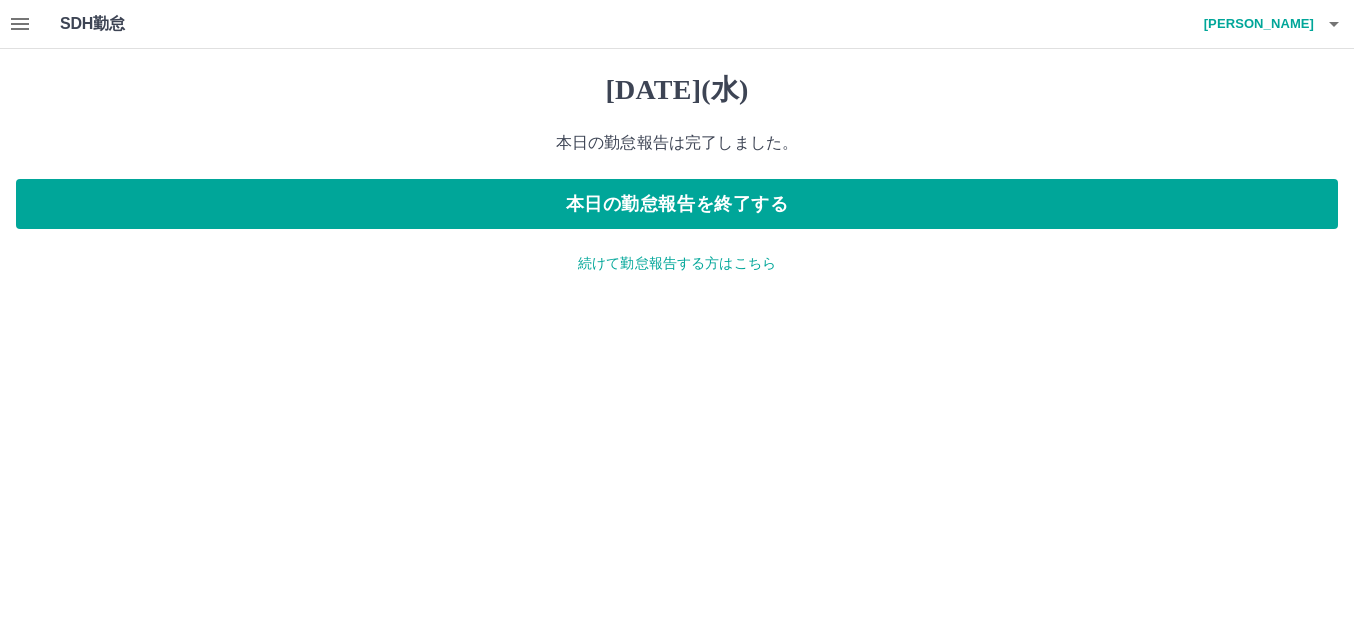 click on "続けて勤怠報告する方はこちら" at bounding box center (677, 263) 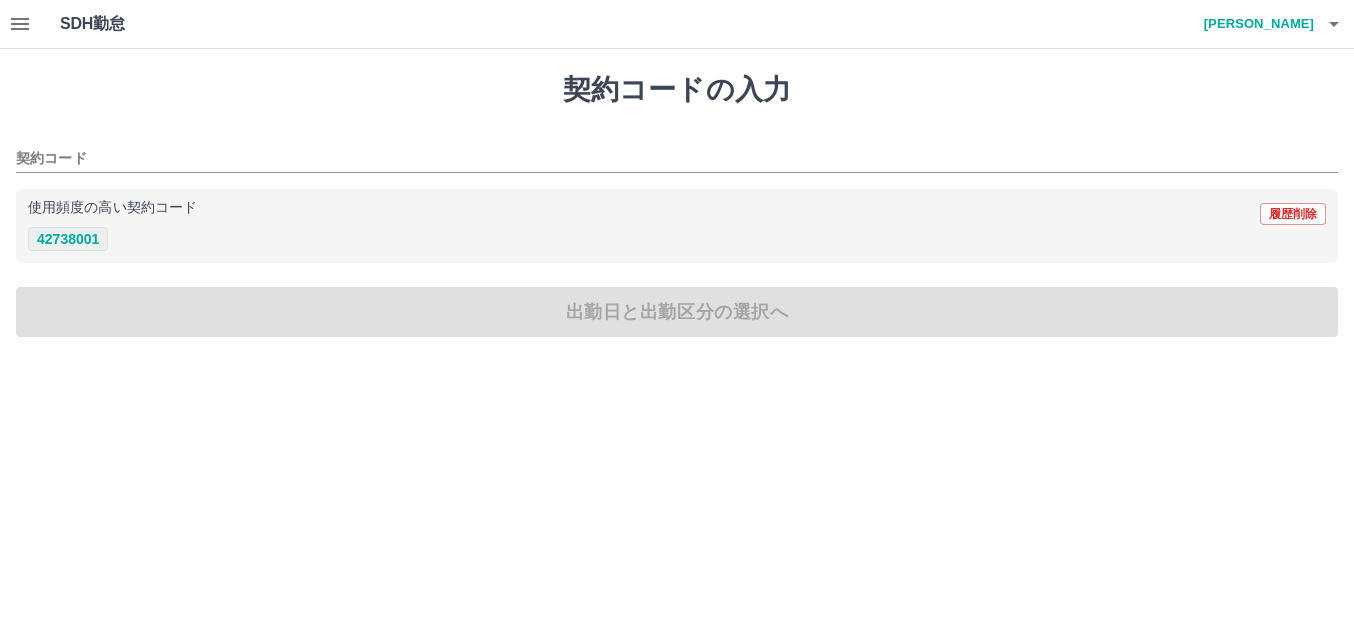click on "42738001" at bounding box center (68, 239) 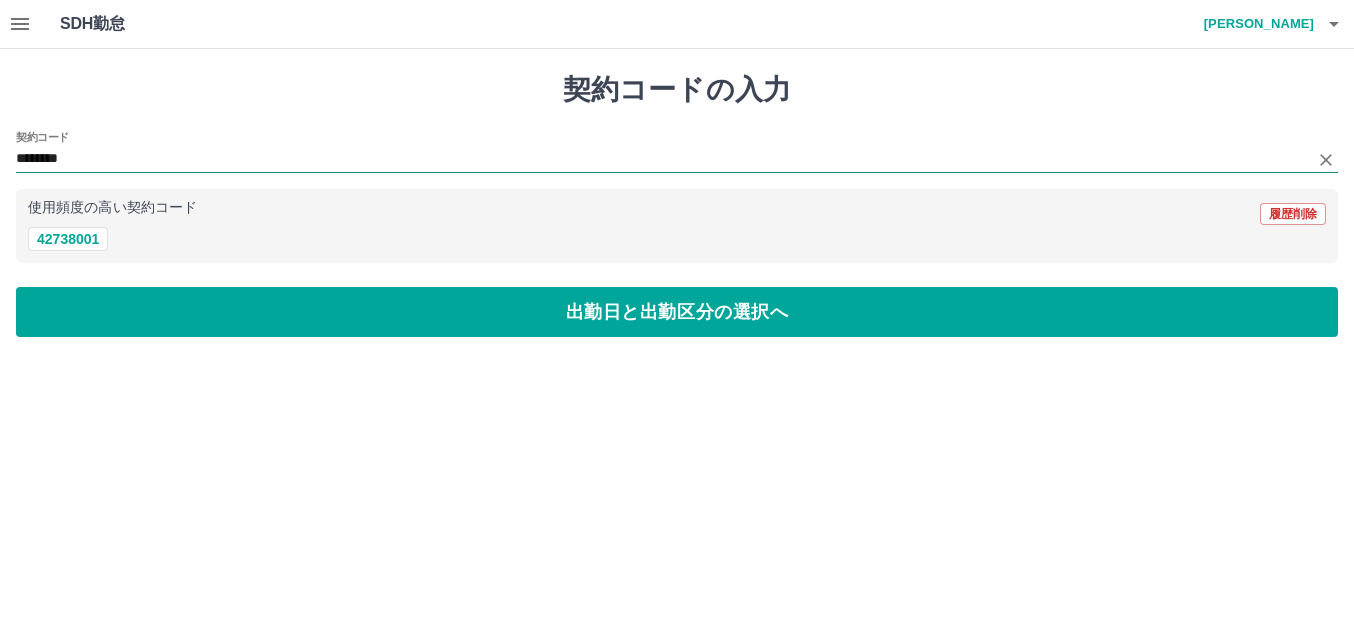 click on "********" at bounding box center [662, 159] 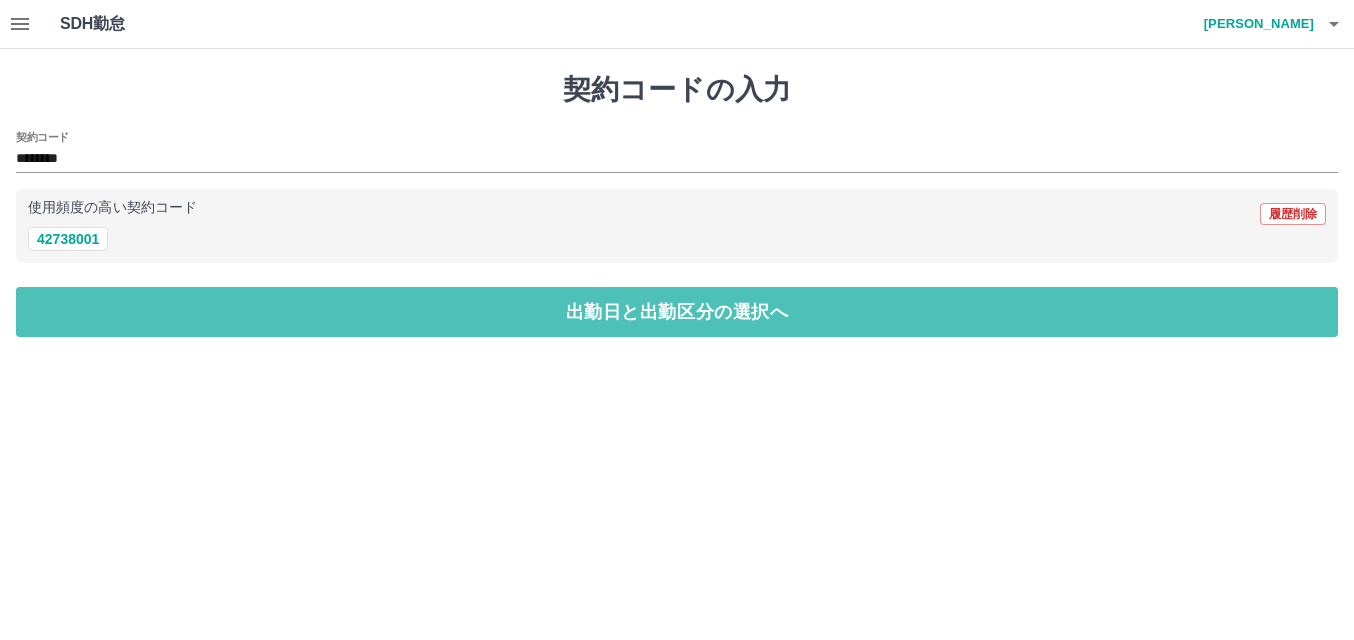 drag, startPoint x: 402, startPoint y: 307, endPoint x: 334, endPoint y: 296, distance: 68.88396 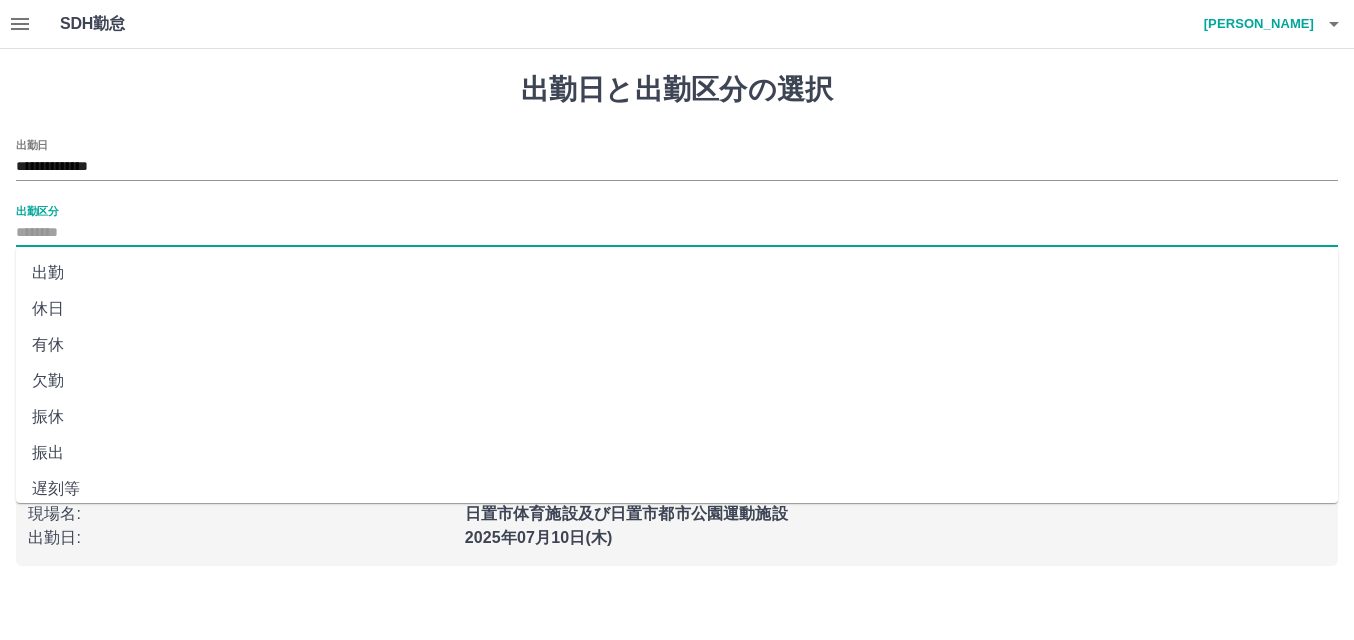 click on "出勤区分" at bounding box center [677, 233] 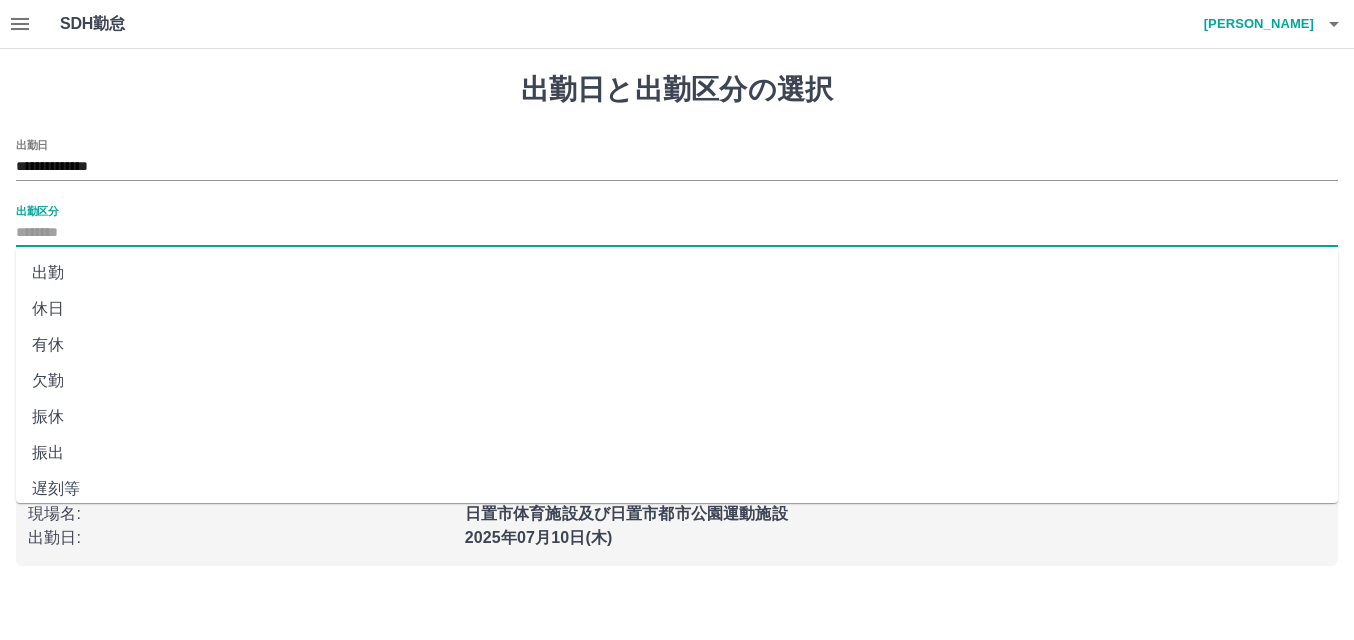 click on "出勤" at bounding box center (677, 273) 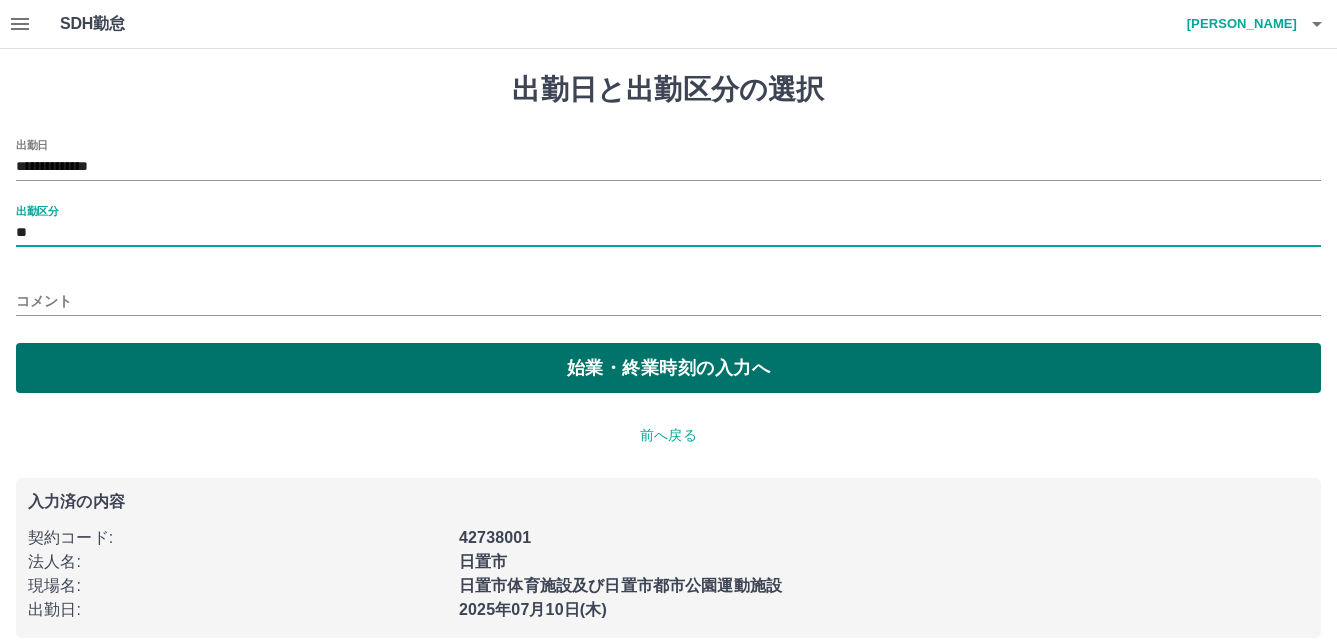 click on "始業・終業時刻の入力へ" at bounding box center [668, 368] 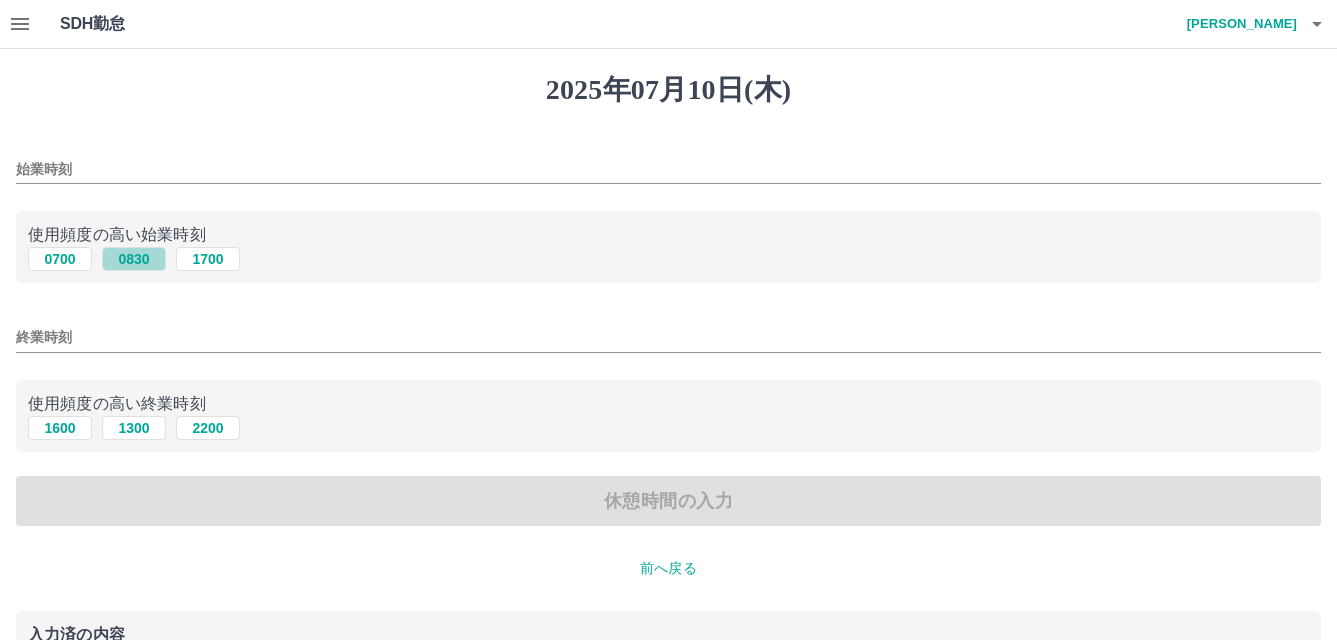 click on "0830" at bounding box center (134, 259) 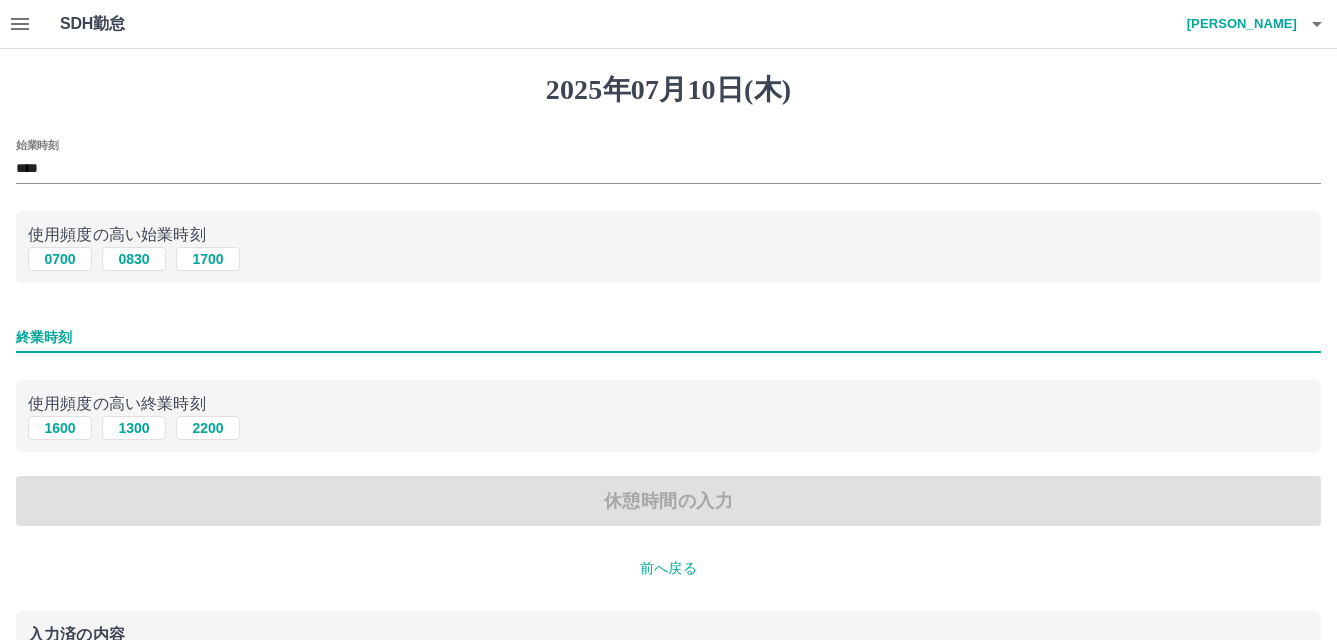 click on "終業時刻" at bounding box center (668, 337) 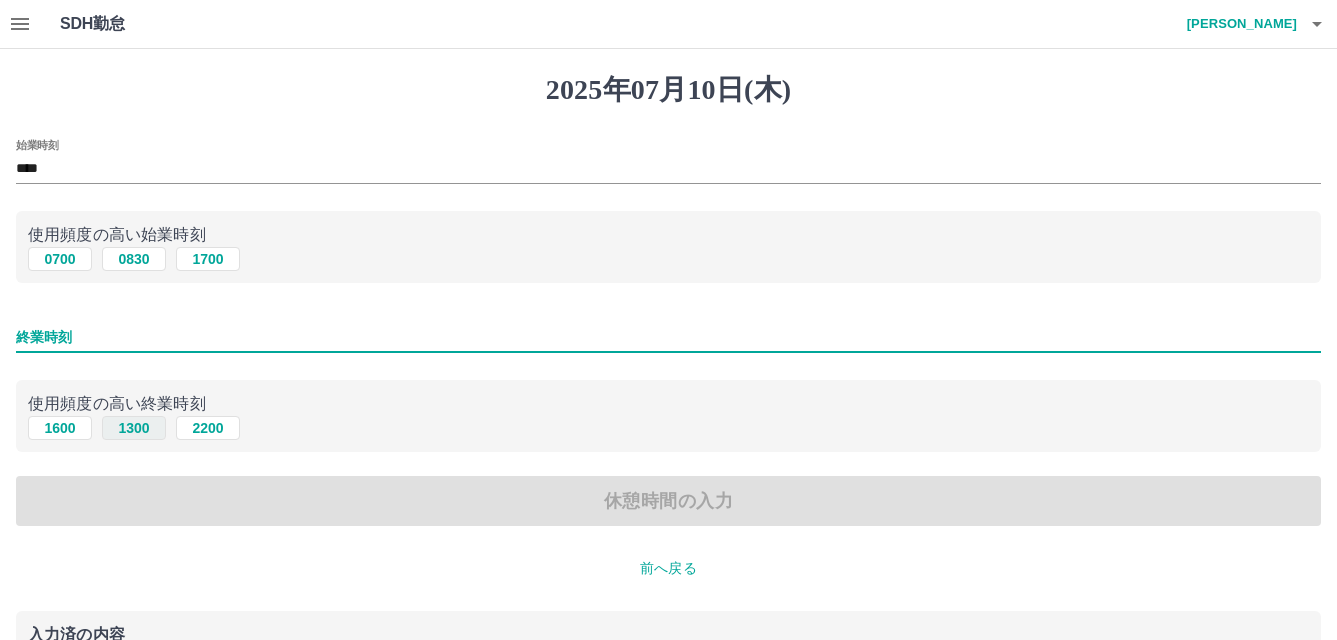 type on "****" 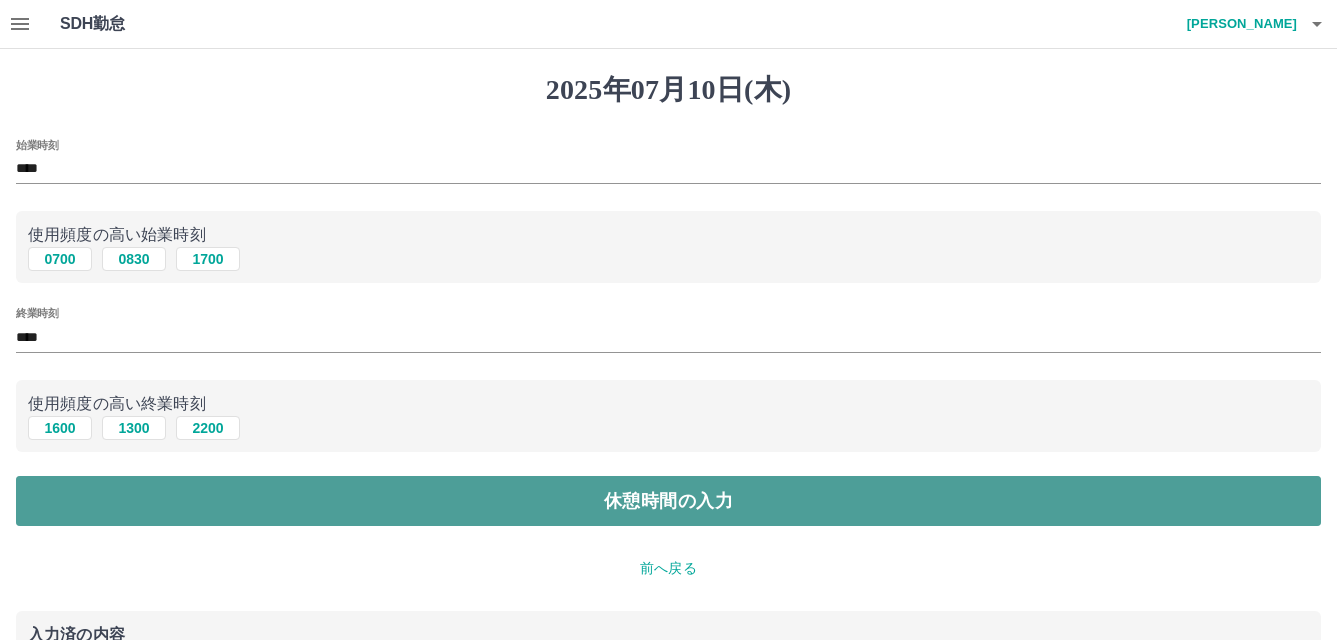 click on "休憩時間の入力" at bounding box center [668, 501] 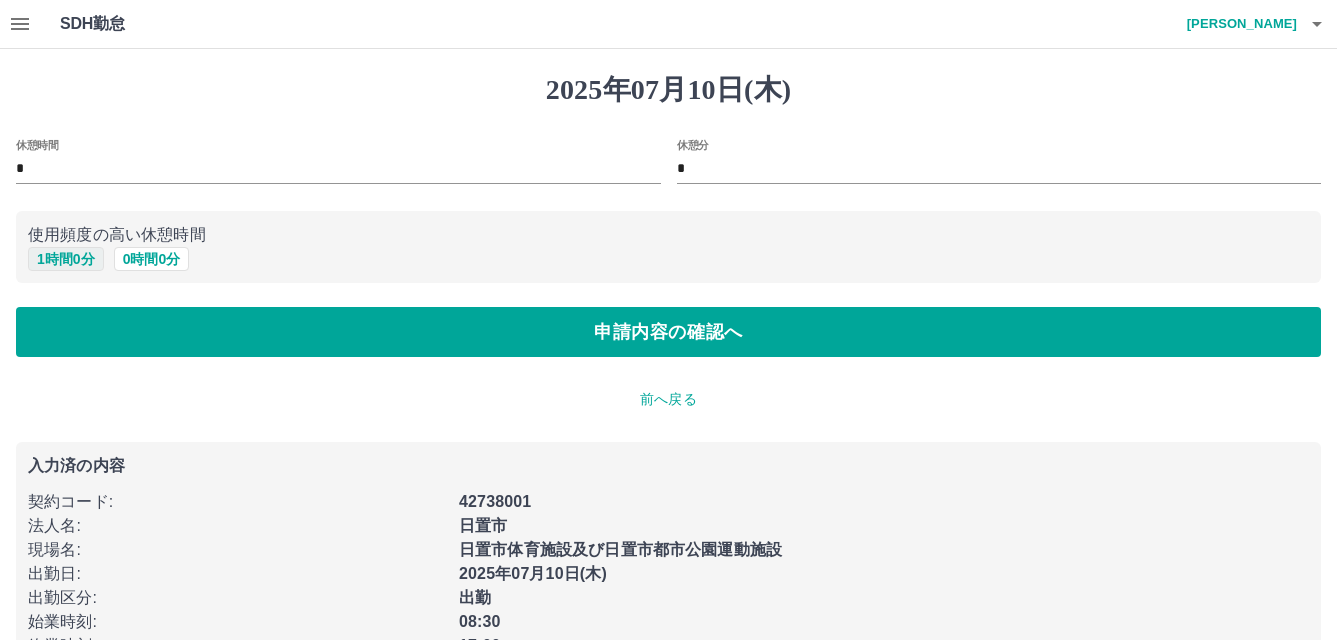 click on "1 時間 0 分" at bounding box center [66, 259] 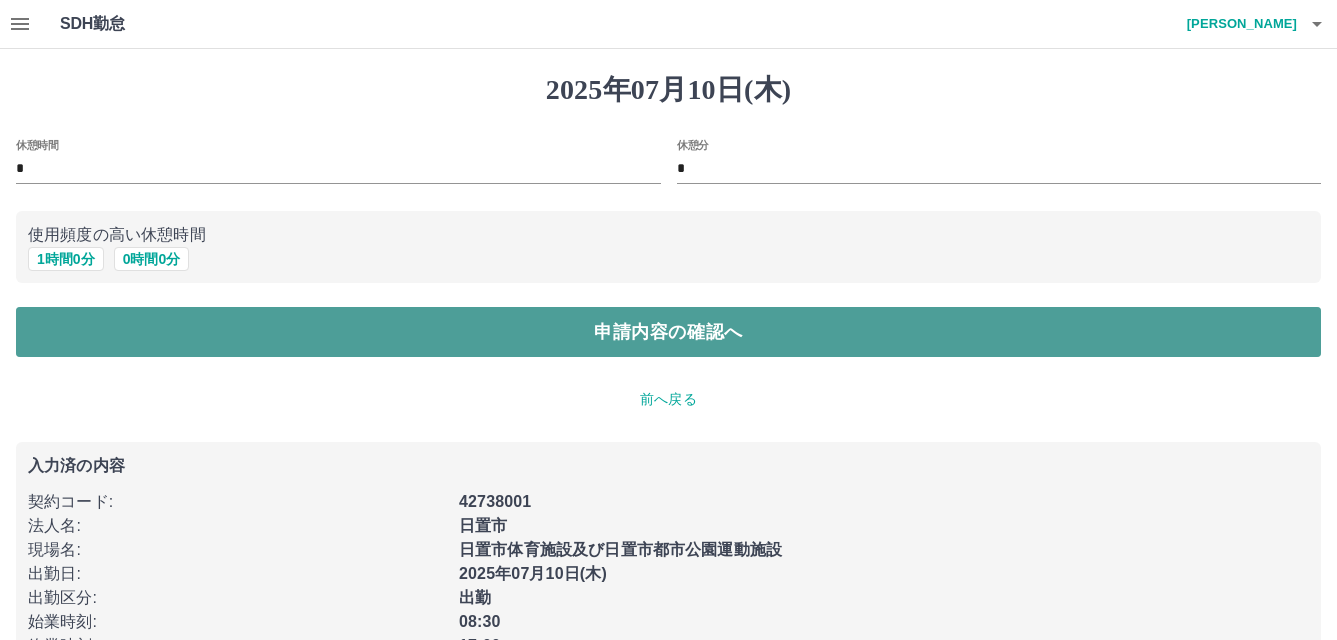 click on "申請内容の確認へ" at bounding box center [668, 332] 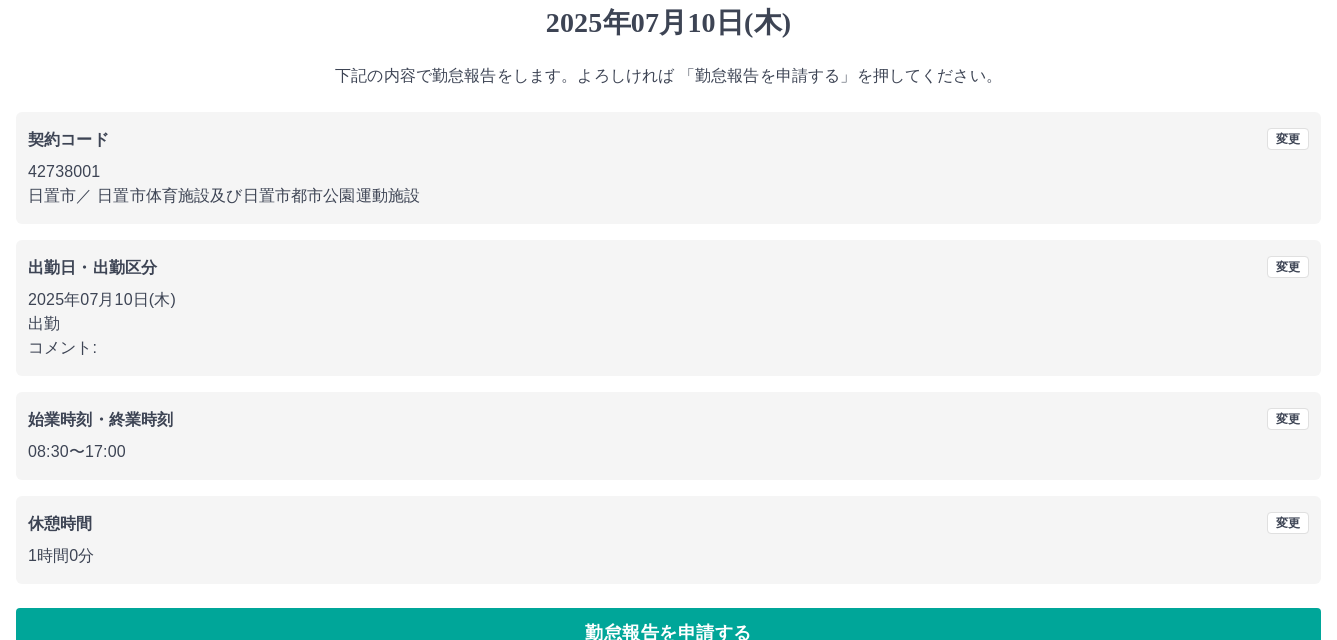 scroll, scrollTop: 109, scrollLeft: 0, axis: vertical 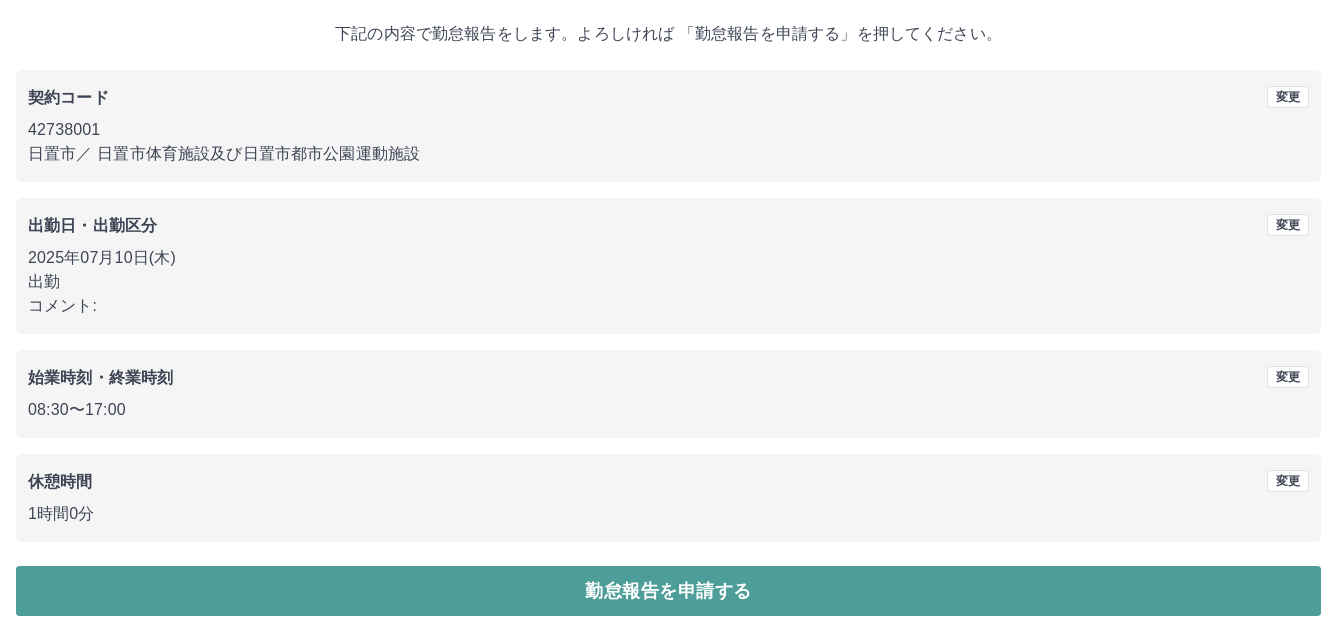 click on "勤怠報告を申請する" at bounding box center [668, 591] 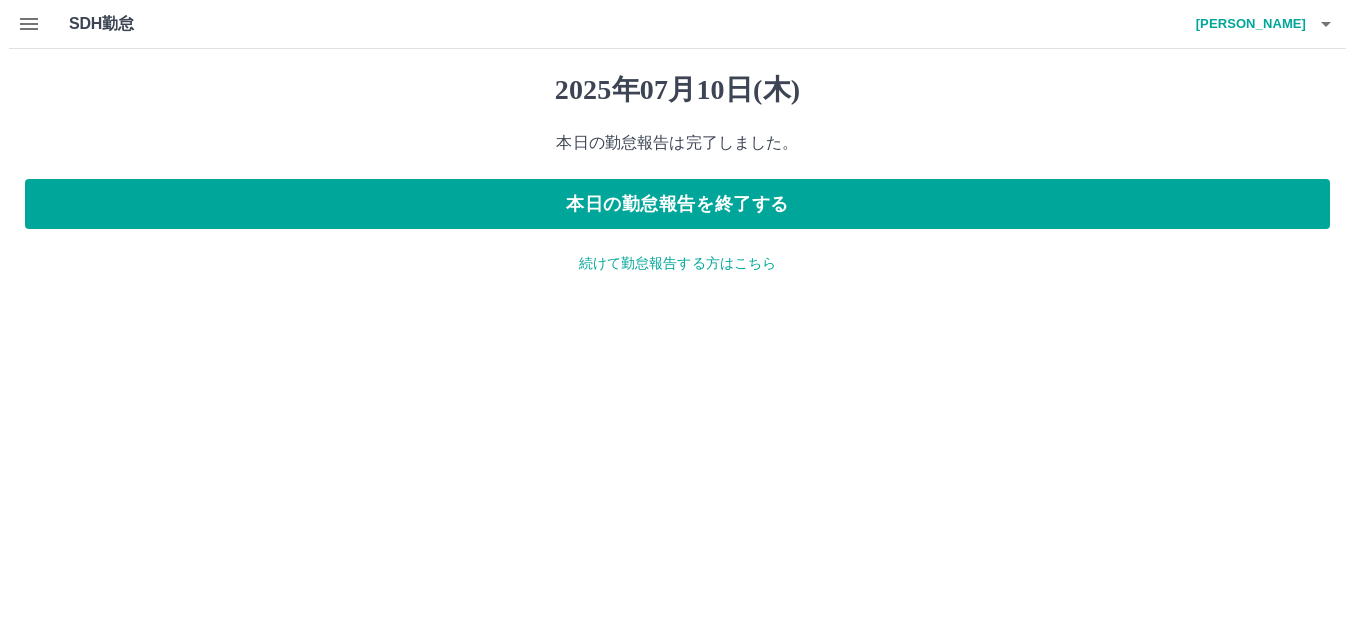 scroll, scrollTop: 0, scrollLeft: 0, axis: both 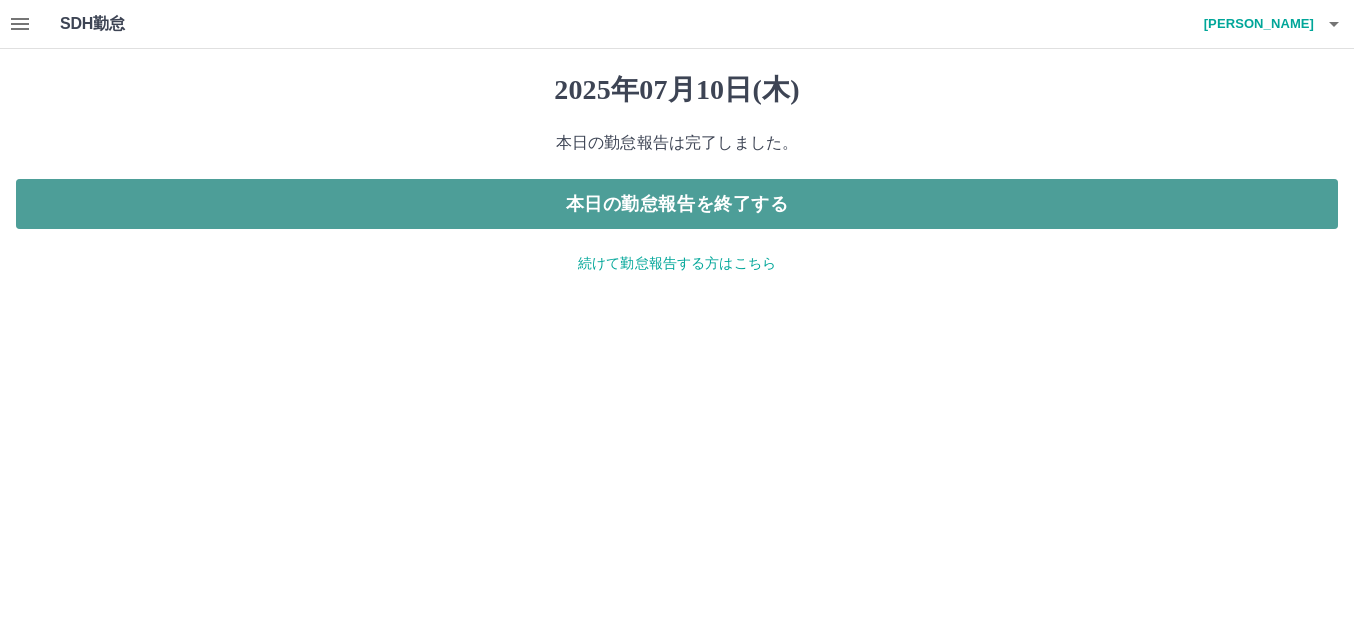 click on "本日の勤怠報告を終了する" at bounding box center [677, 204] 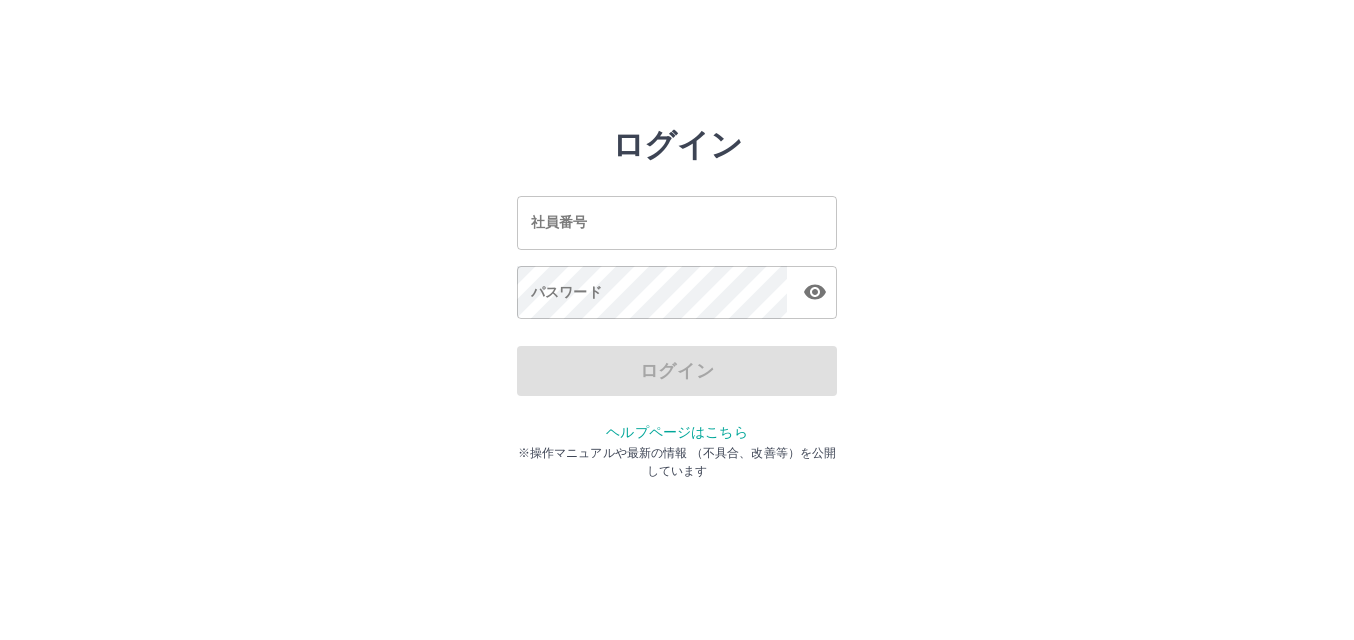 scroll, scrollTop: 0, scrollLeft: 0, axis: both 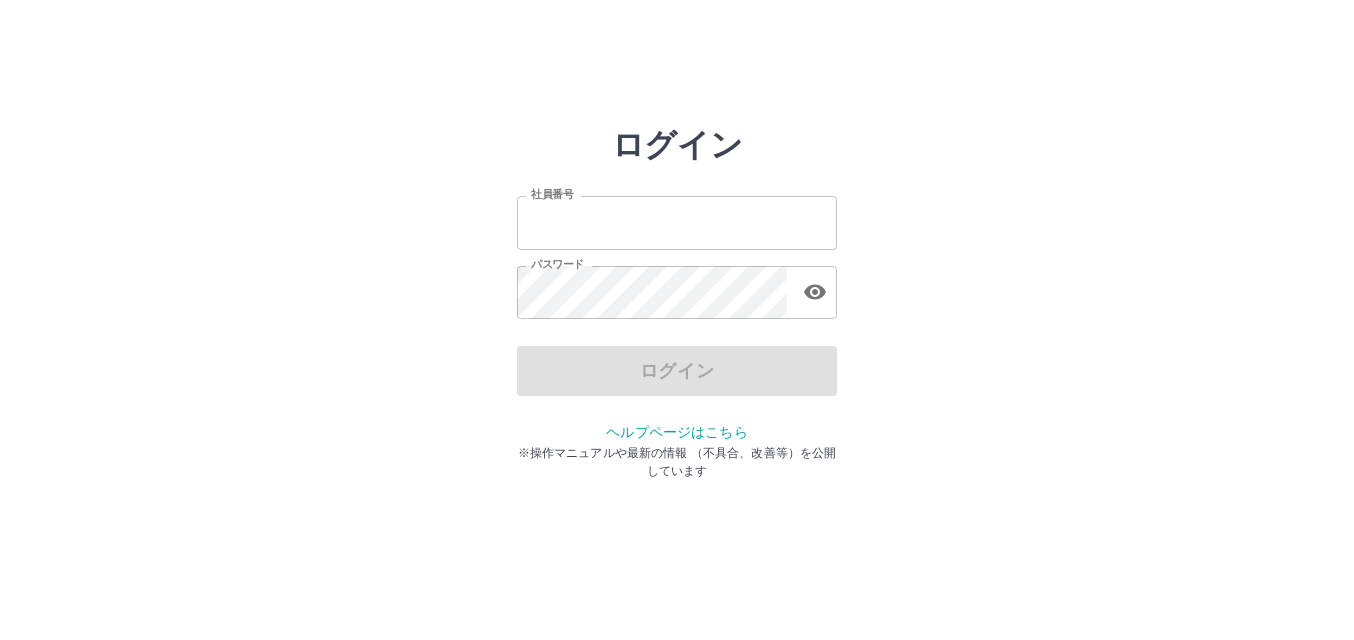 type on "*******" 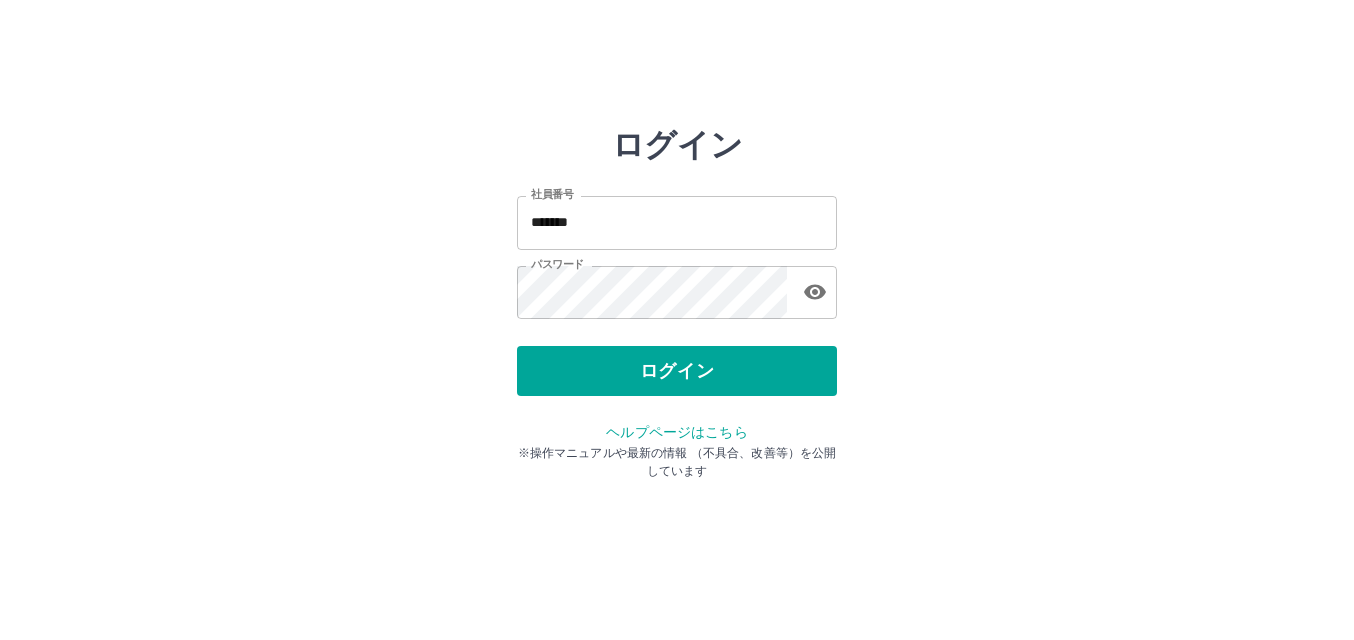 click on "ログイン 社員番号 ******* 社員番号 パスワード パスワード ログイン ヘルプページはこちら ※操作マニュアルや最新の情報 （不具合、改善等）を公開しています" at bounding box center (677, 223) 